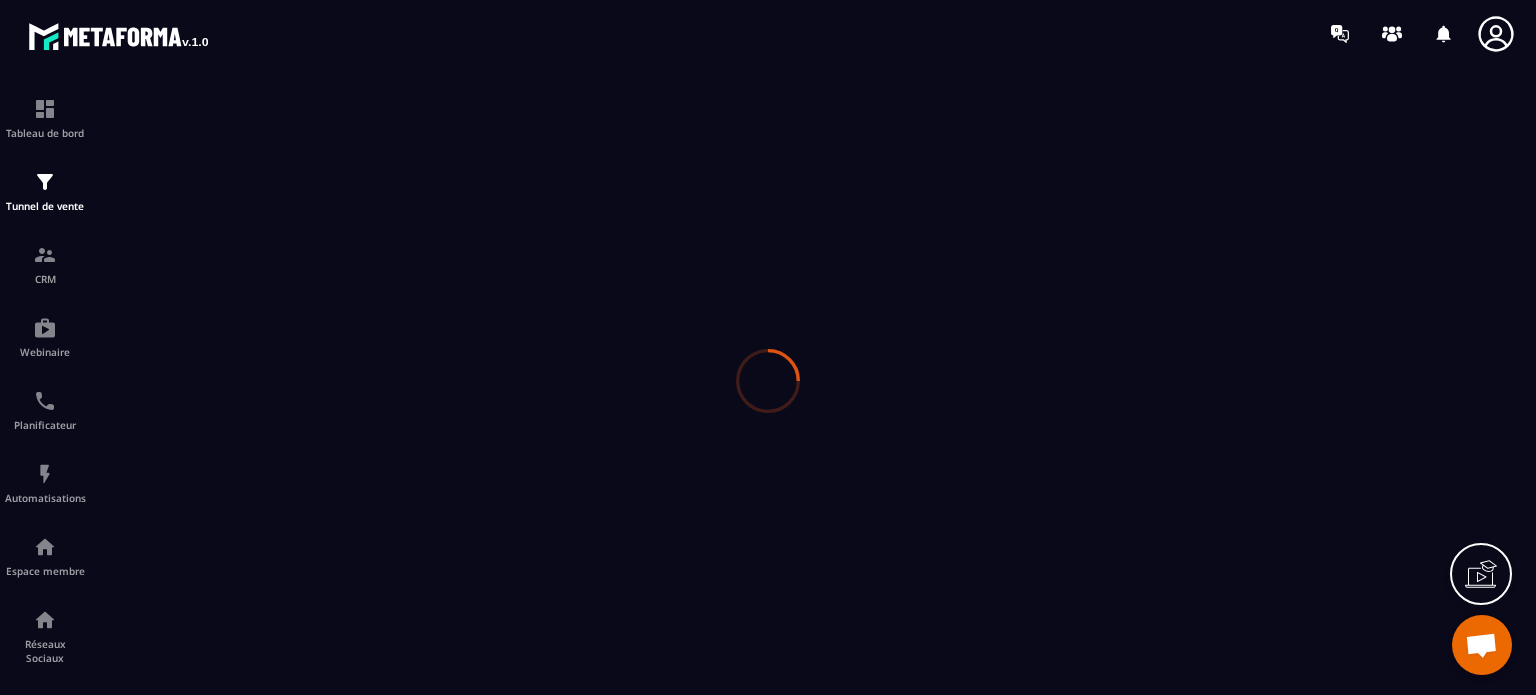 scroll, scrollTop: 0, scrollLeft: 0, axis: both 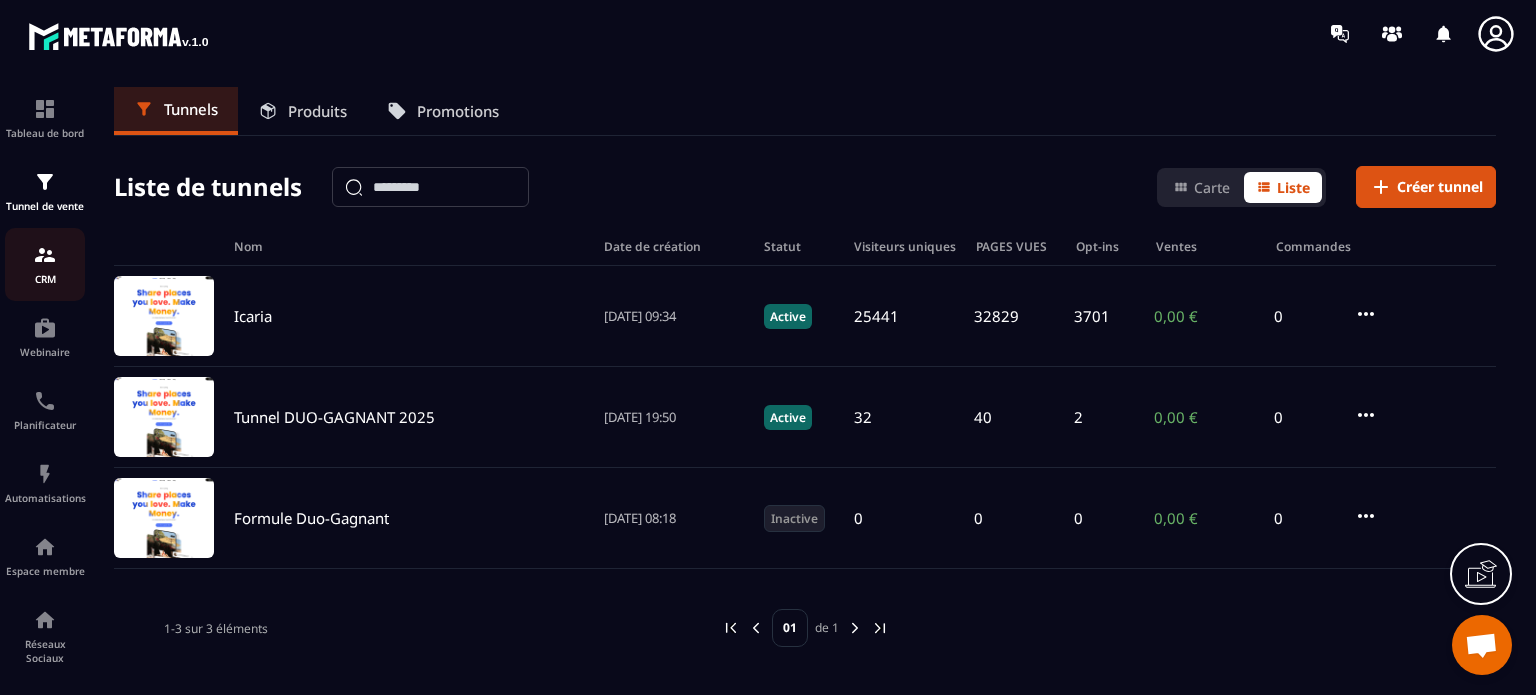 click on "CRM" at bounding box center (45, 279) 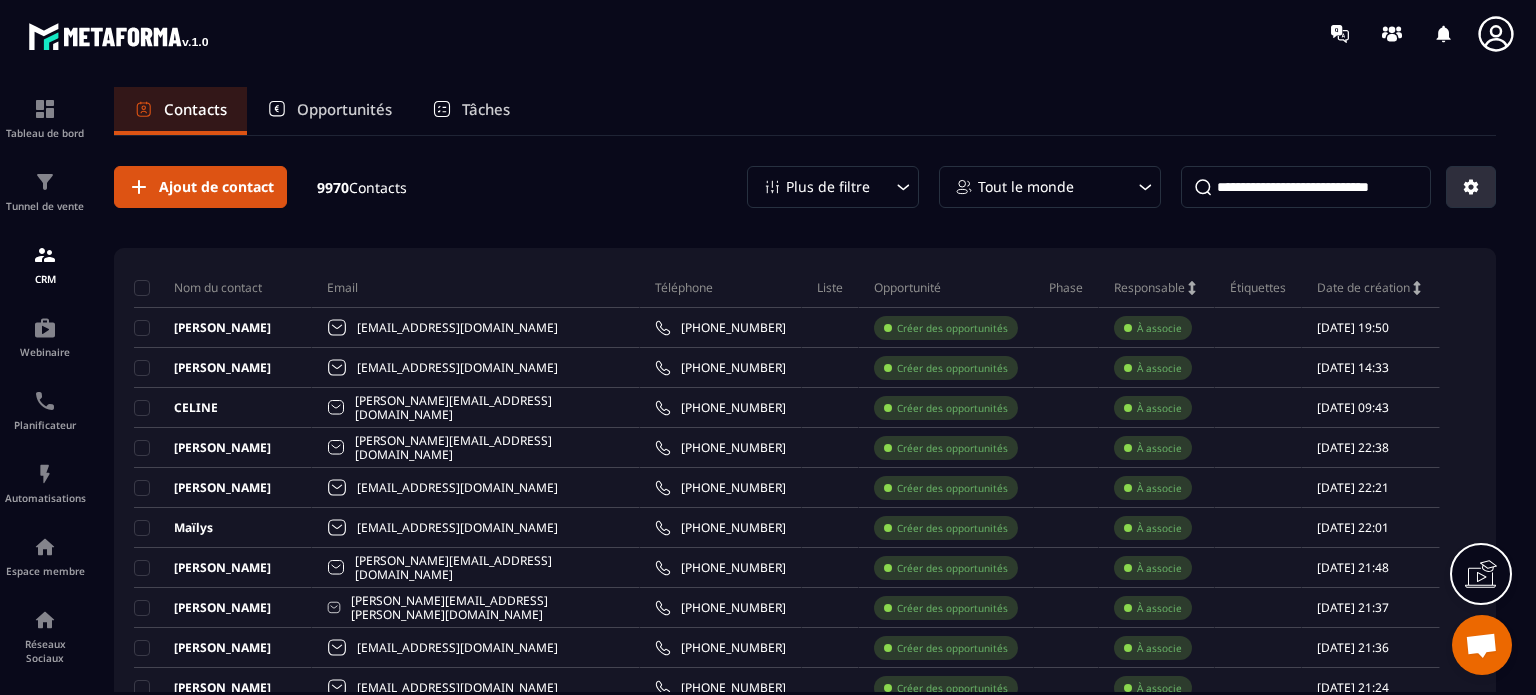 click 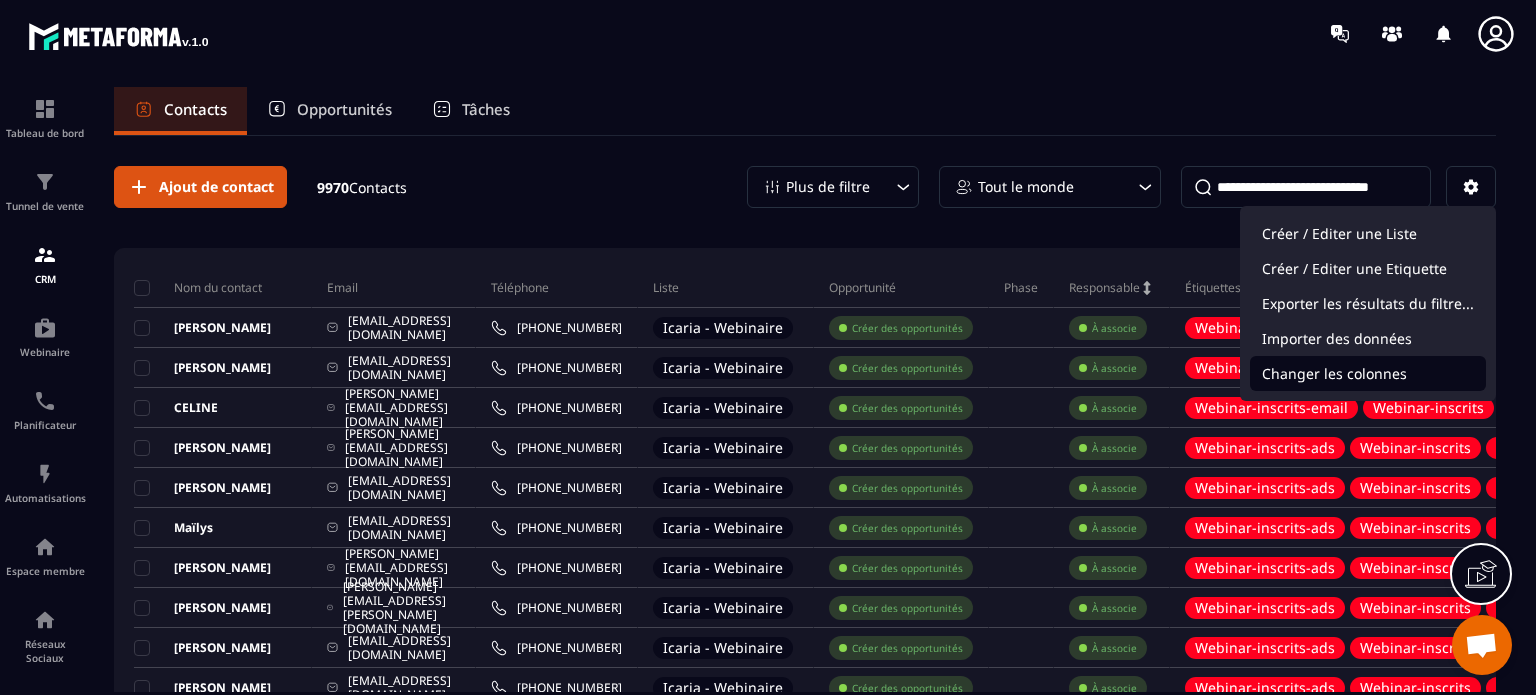 click on "Changer les colonnes" at bounding box center [1368, 373] 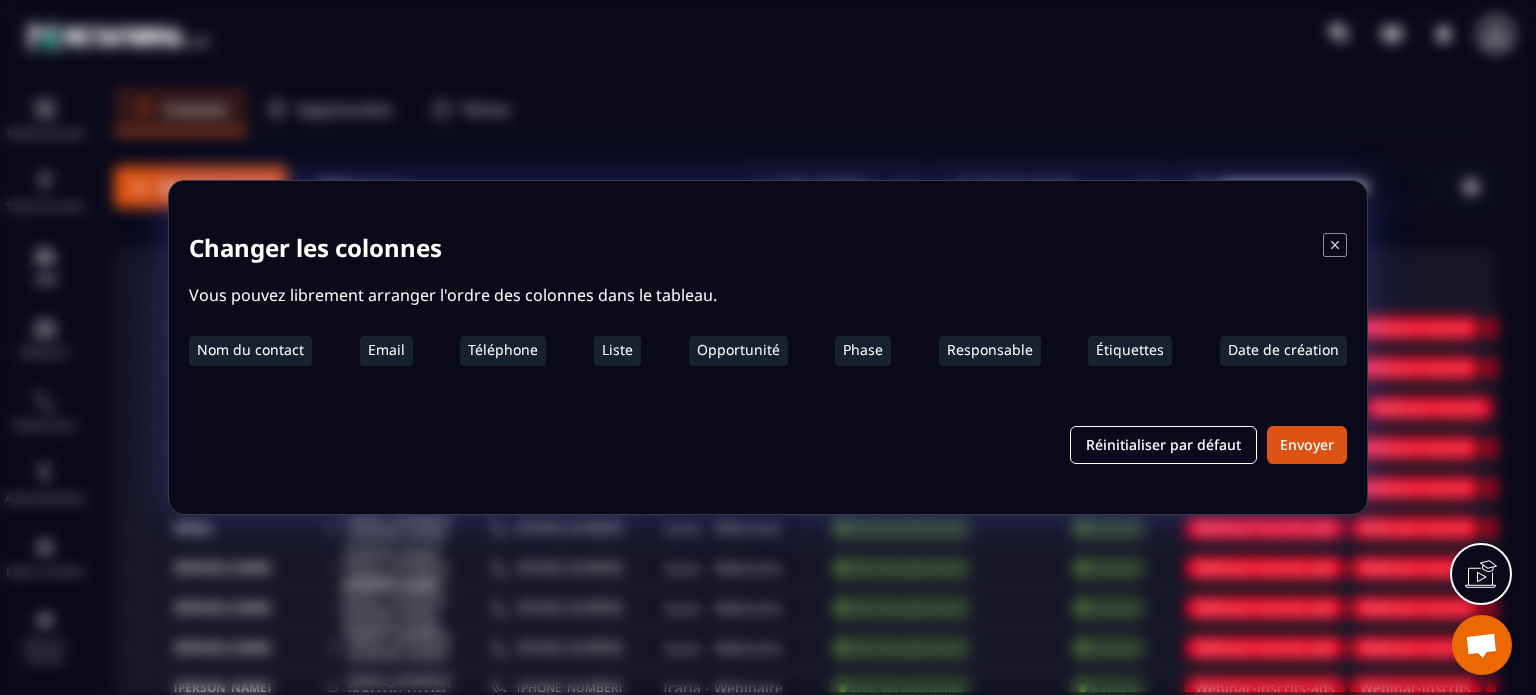 click 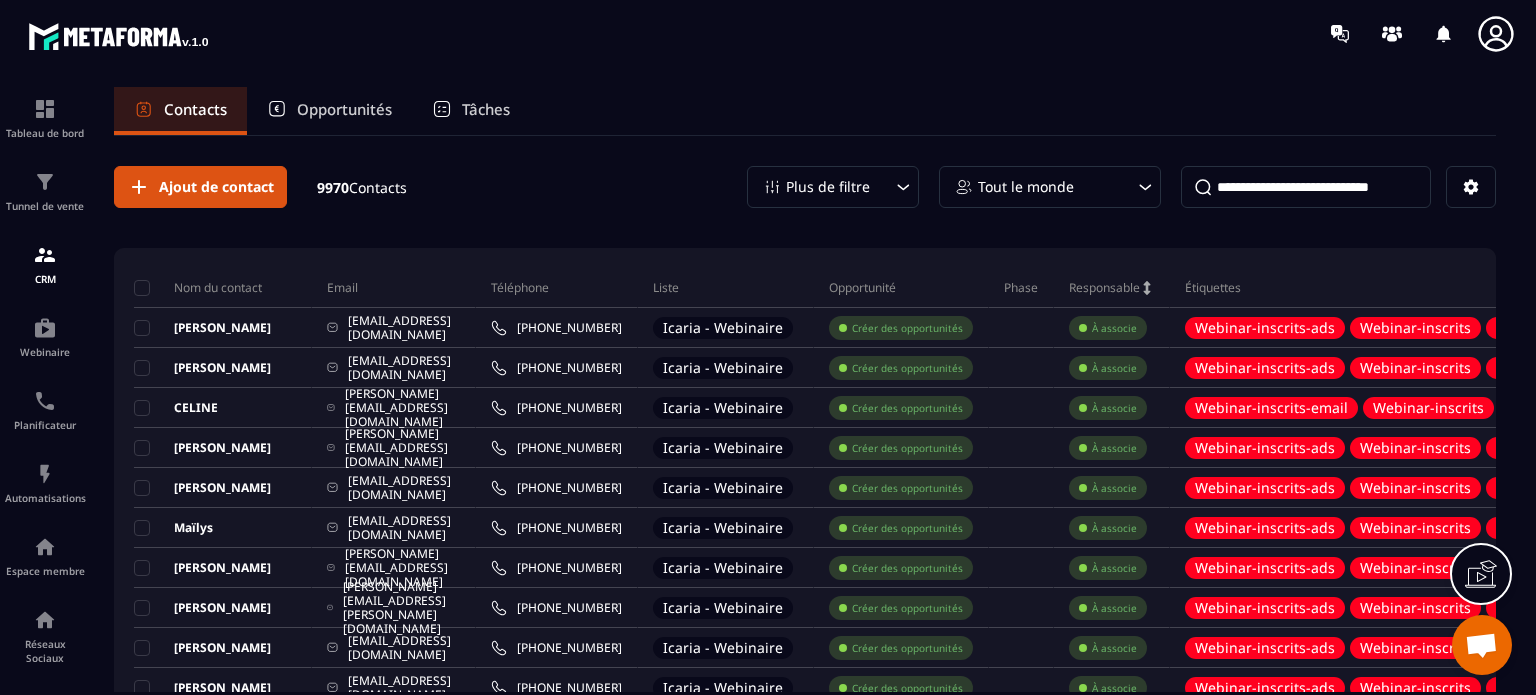 click 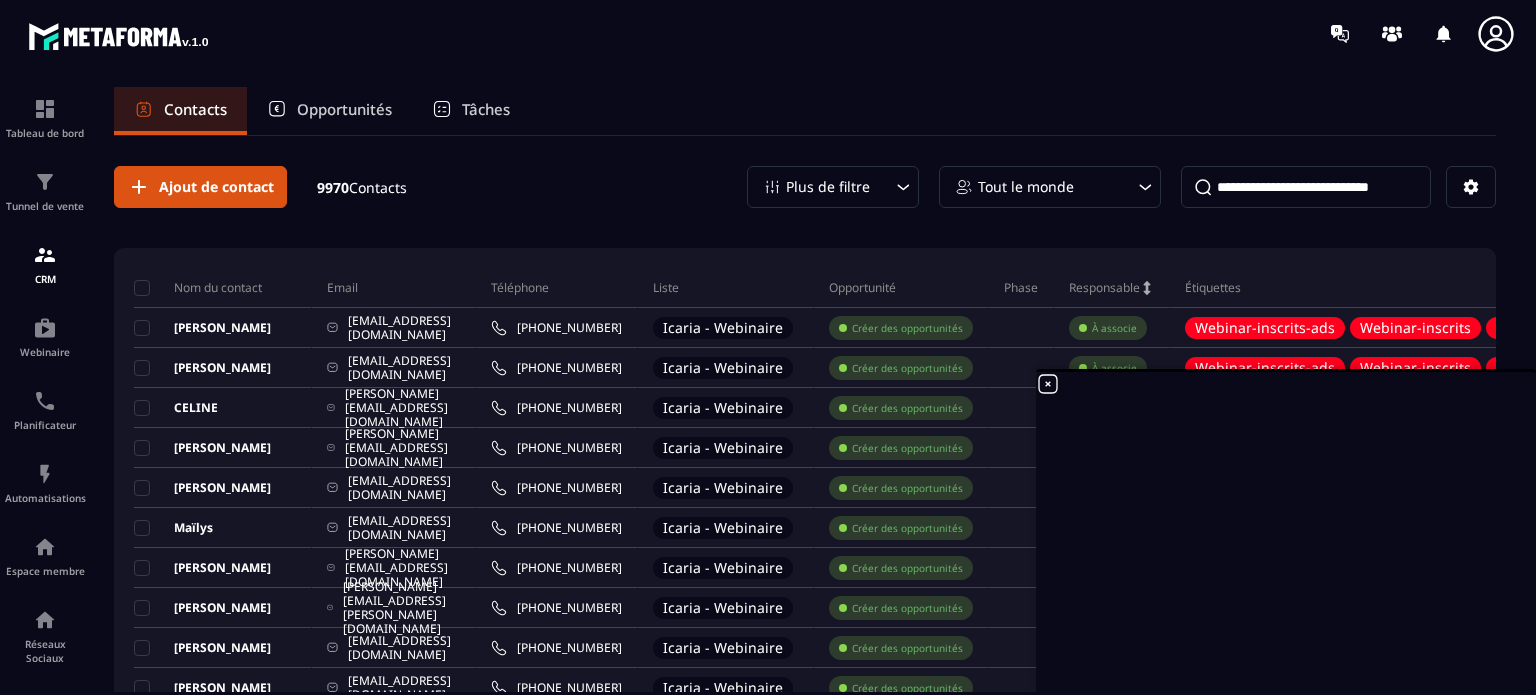 click 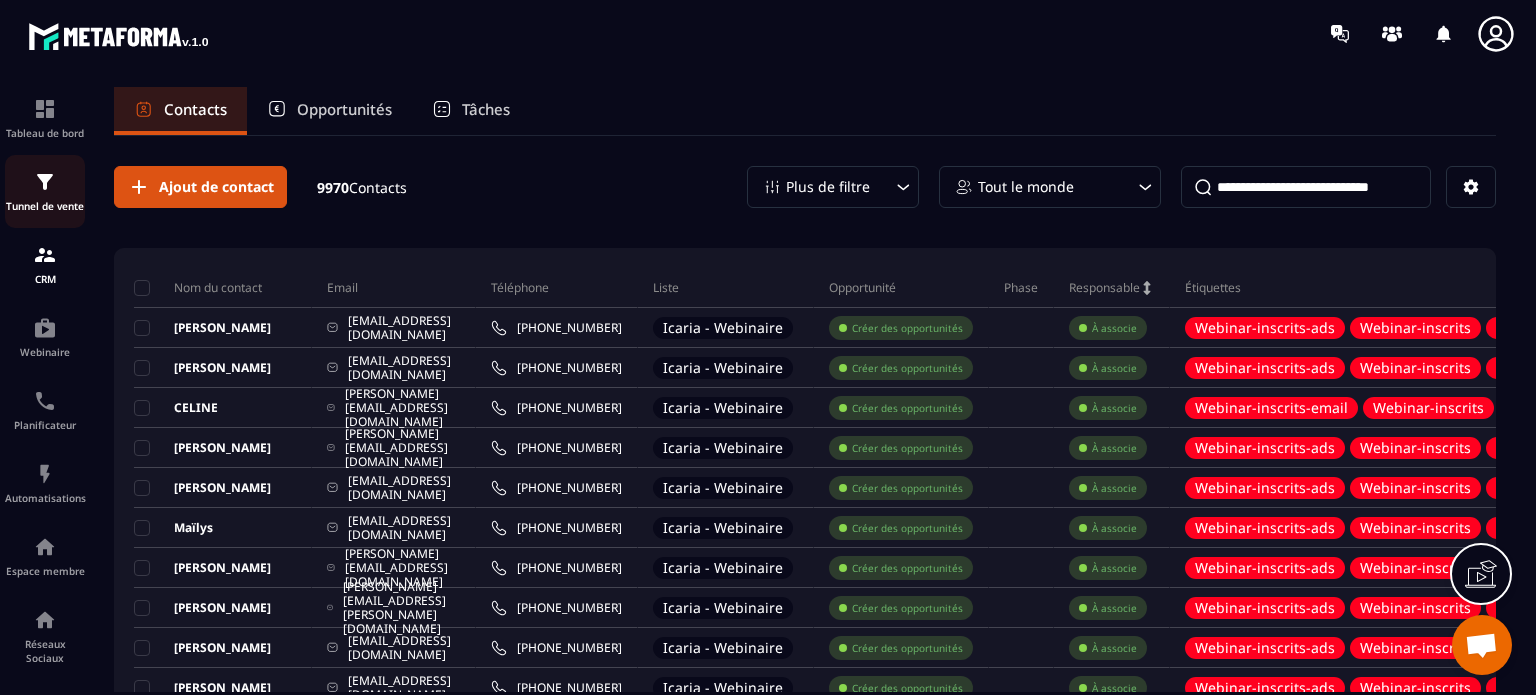 click on "Tunnel de vente" at bounding box center [45, 206] 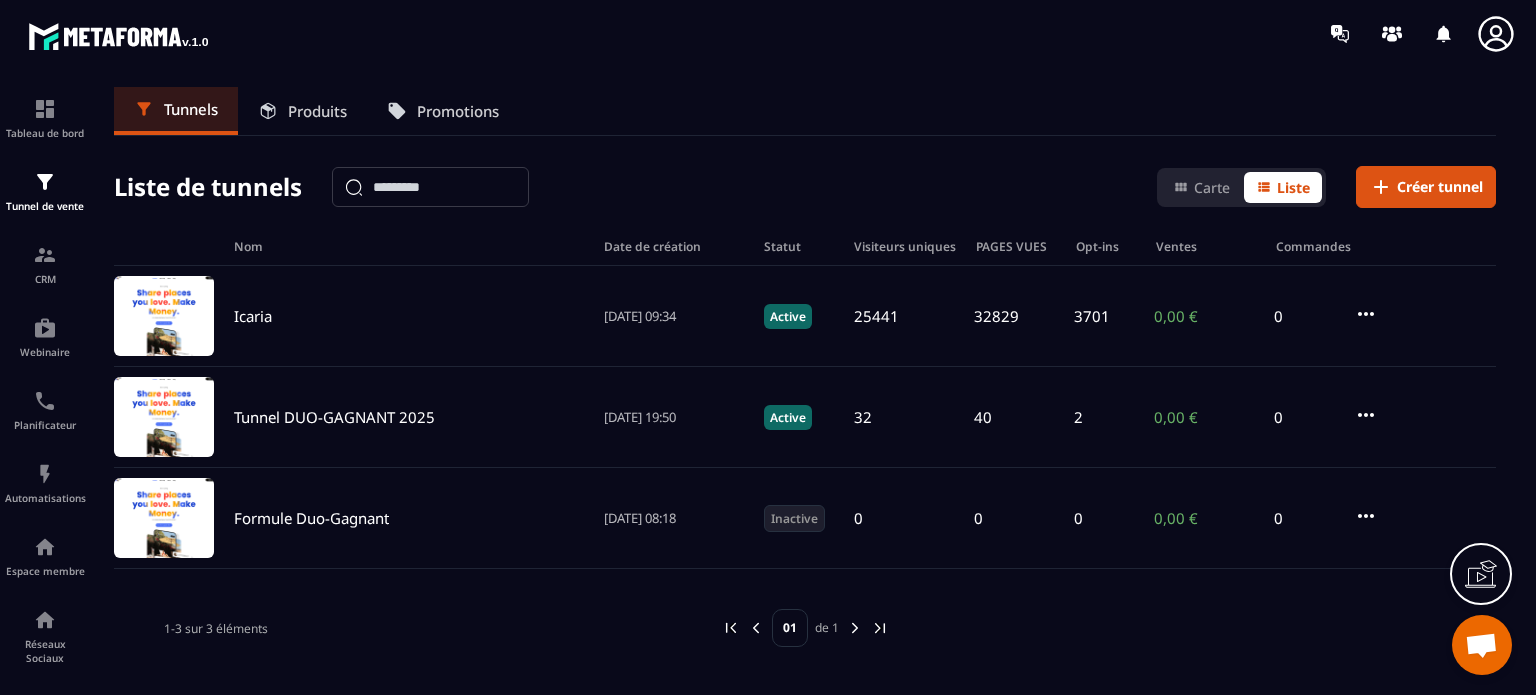 click on "Produits" at bounding box center (317, 111) 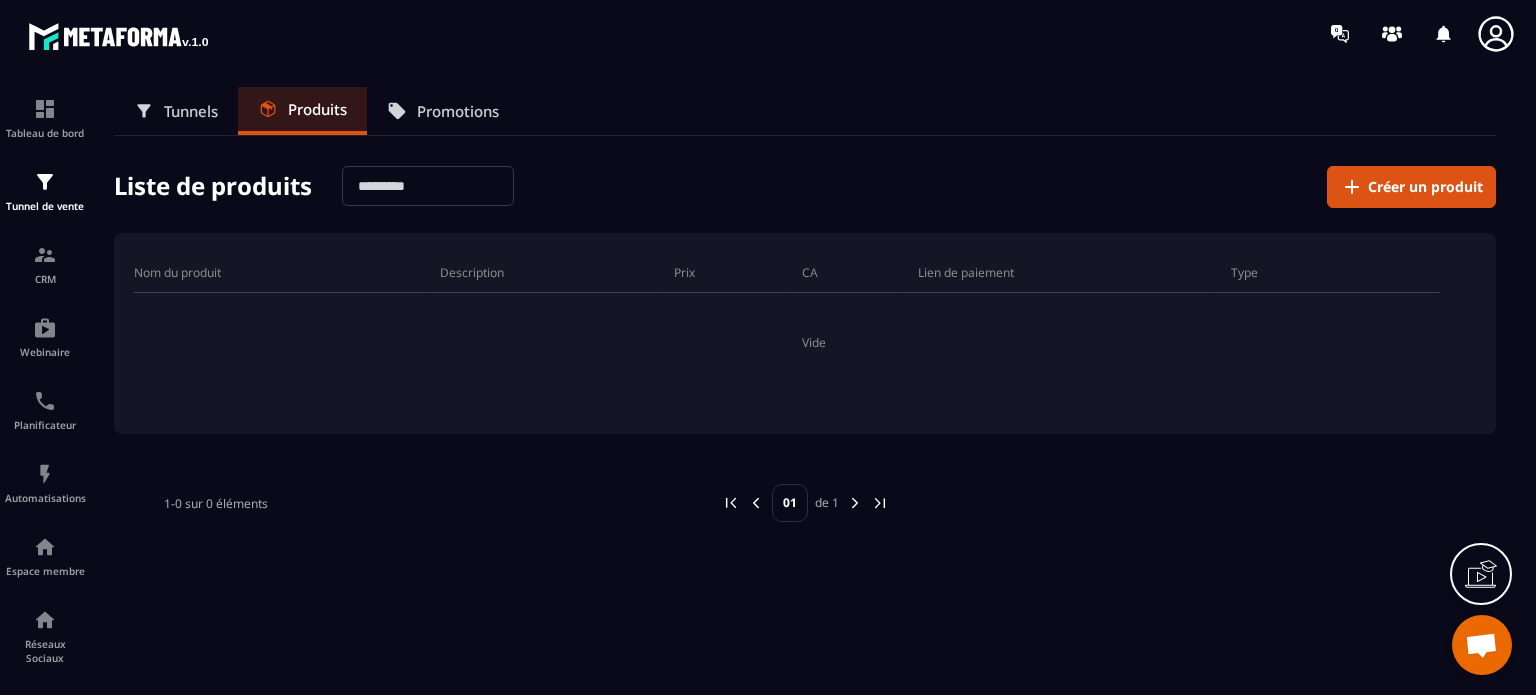 click on "Tunnels" at bounding box center [191, 111] 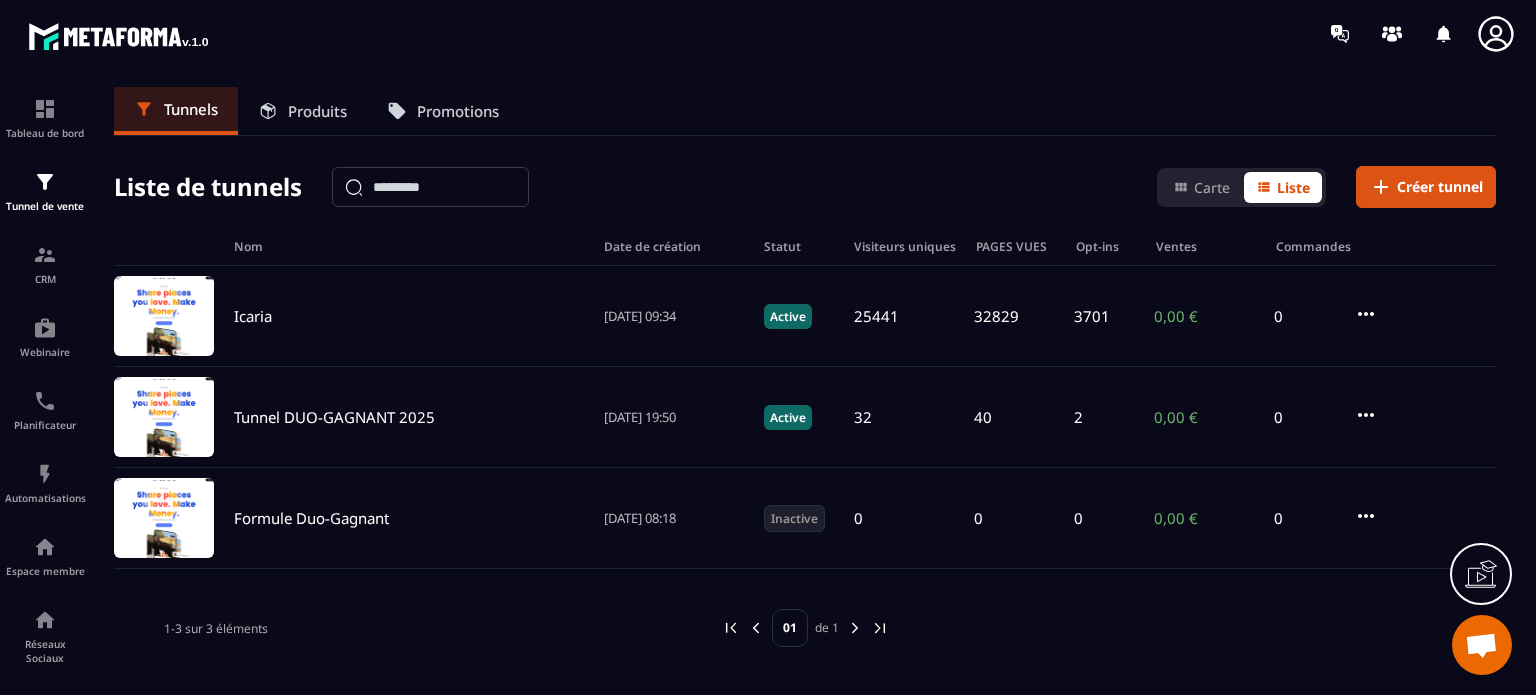 click 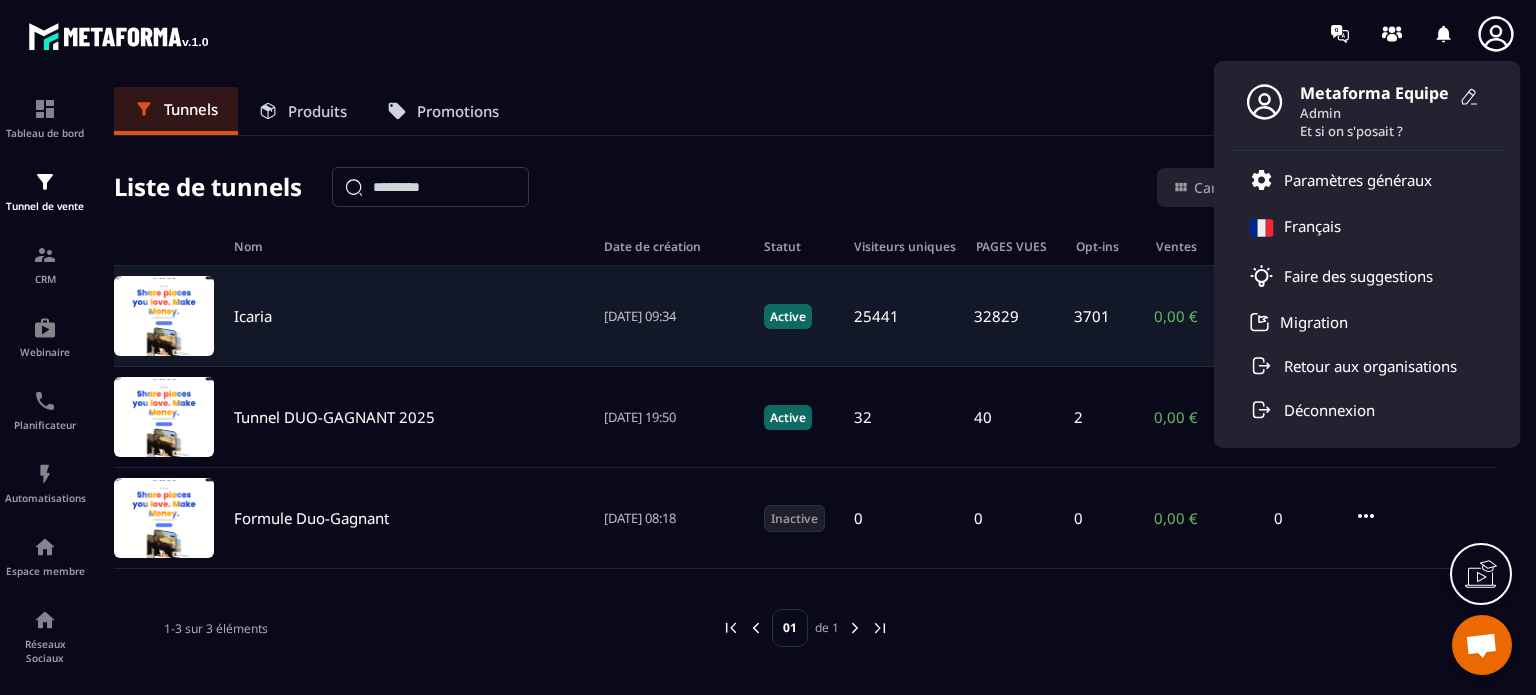 click on "Icaria" at bounding box center [253, 316] 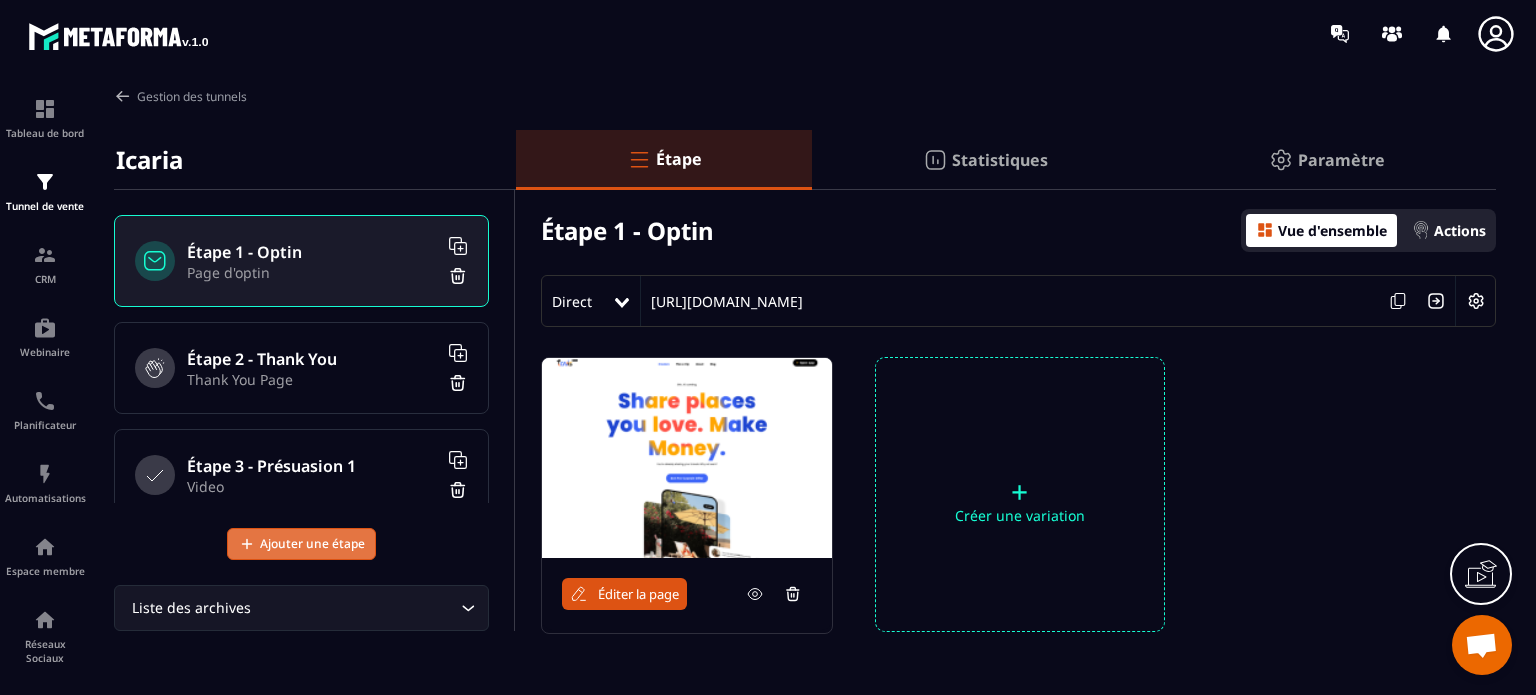 click on "Ajouter une étape" at bounding box center (312, 544) 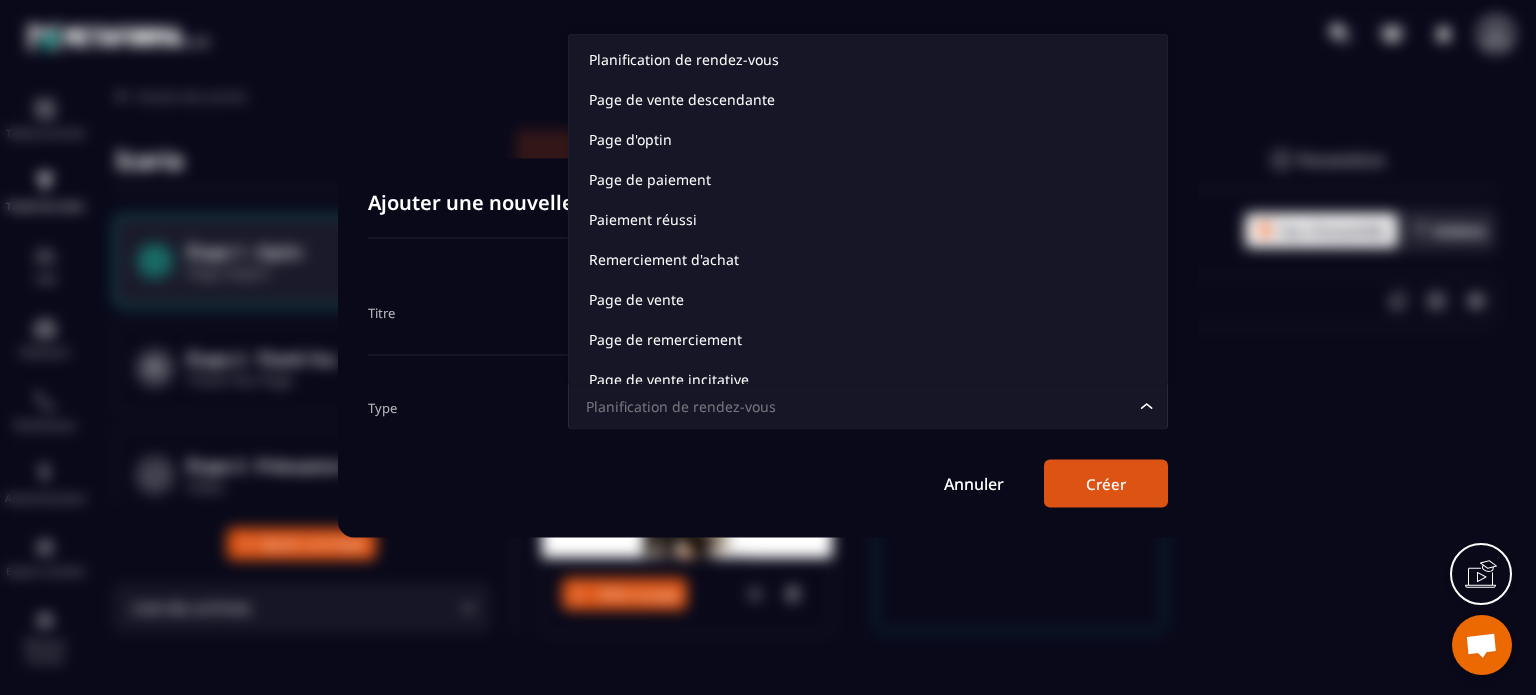 click on "Planification de rendez-vous" at bounding box center [858, 406] 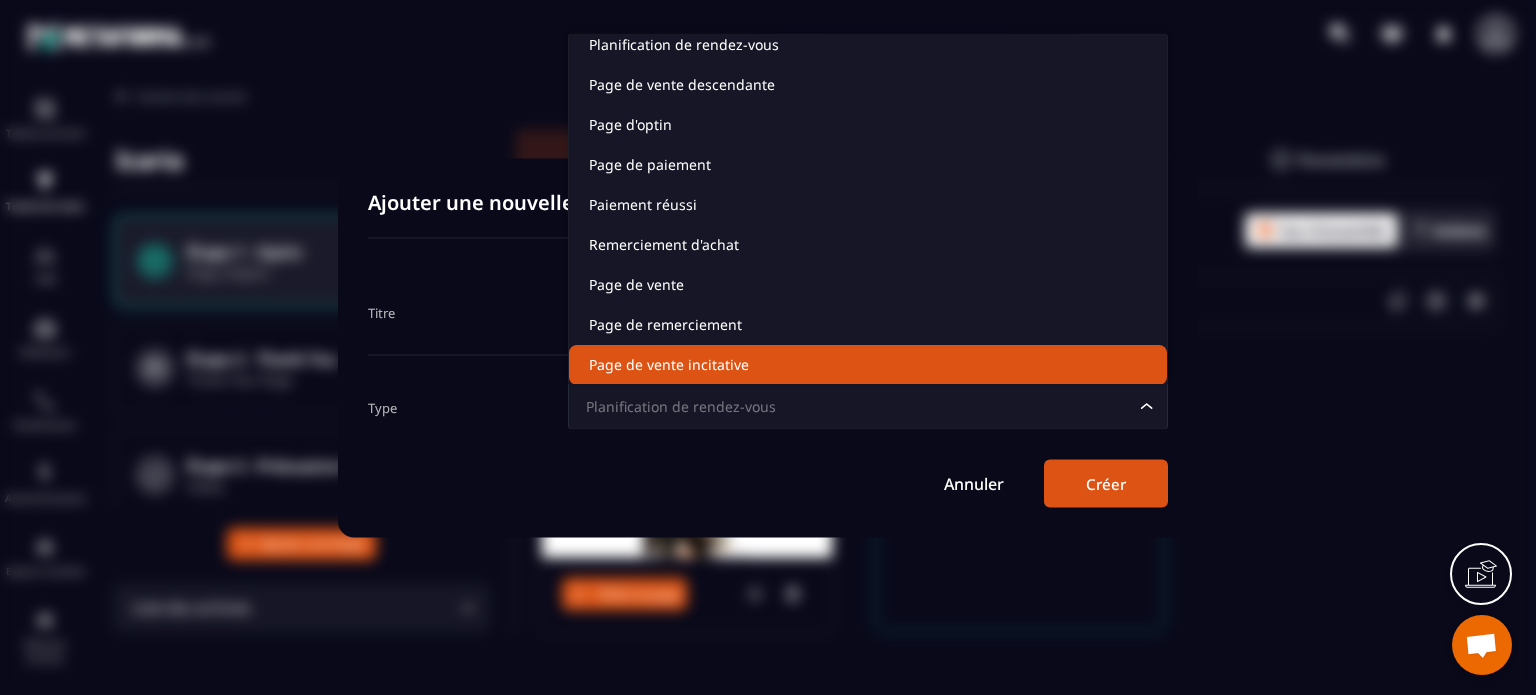 click on "Type" at bounding box center [468, 406] 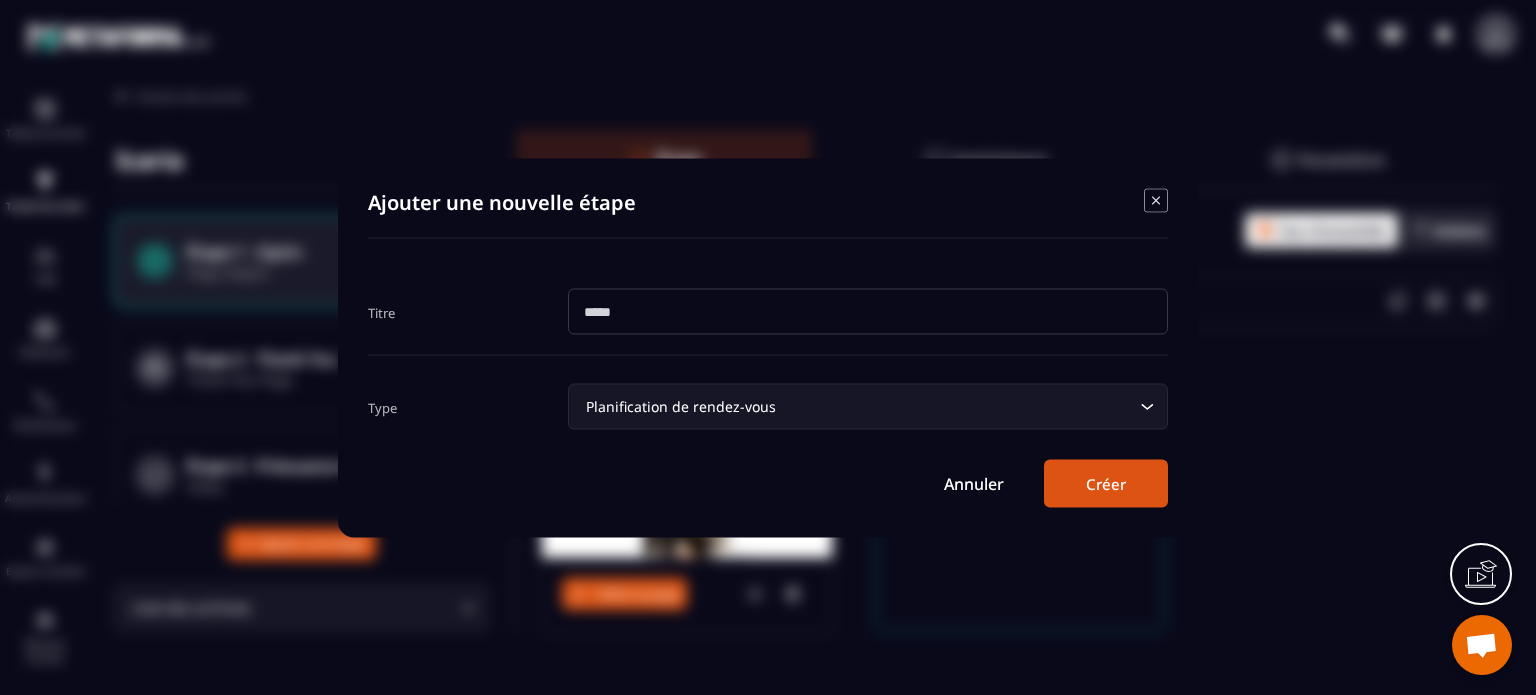 click 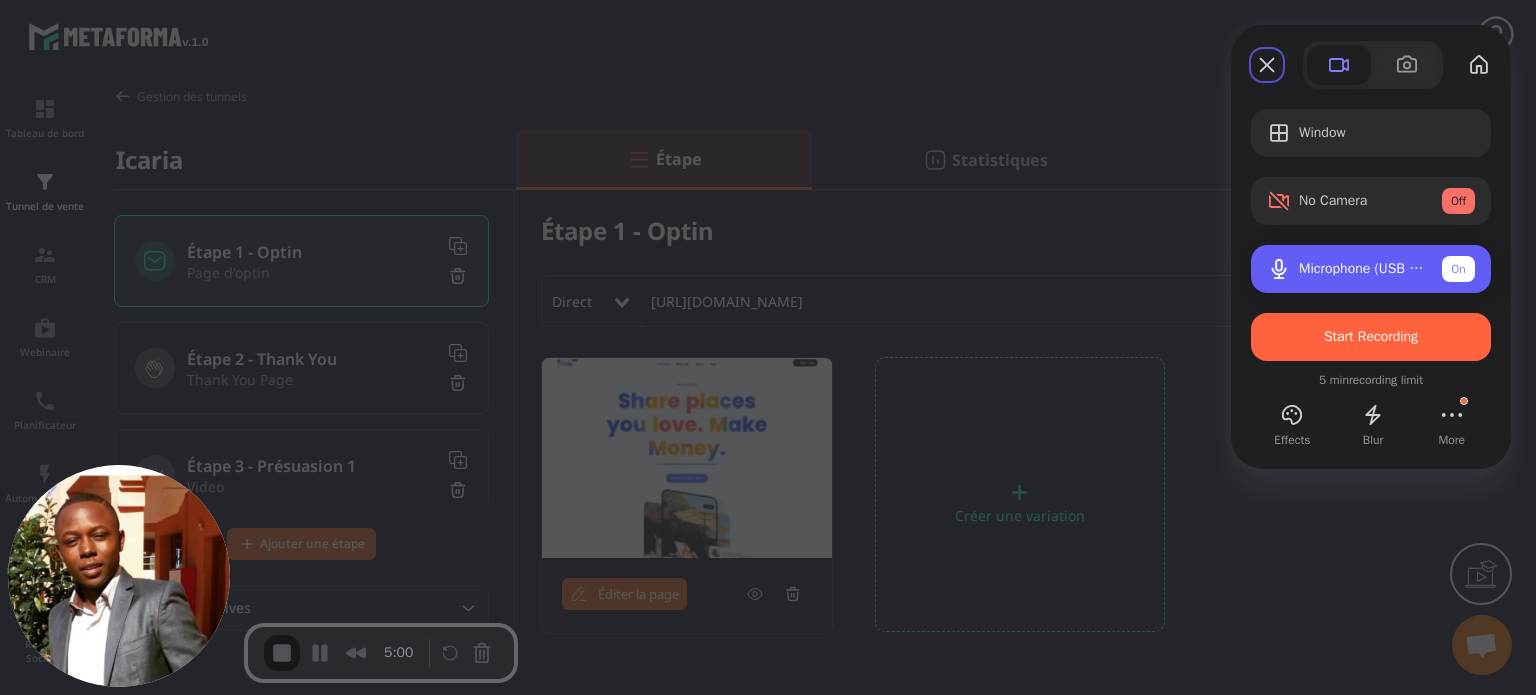 click on "Microphone (USB PnP Sound Device) On" at bounding box center [1371, 269] 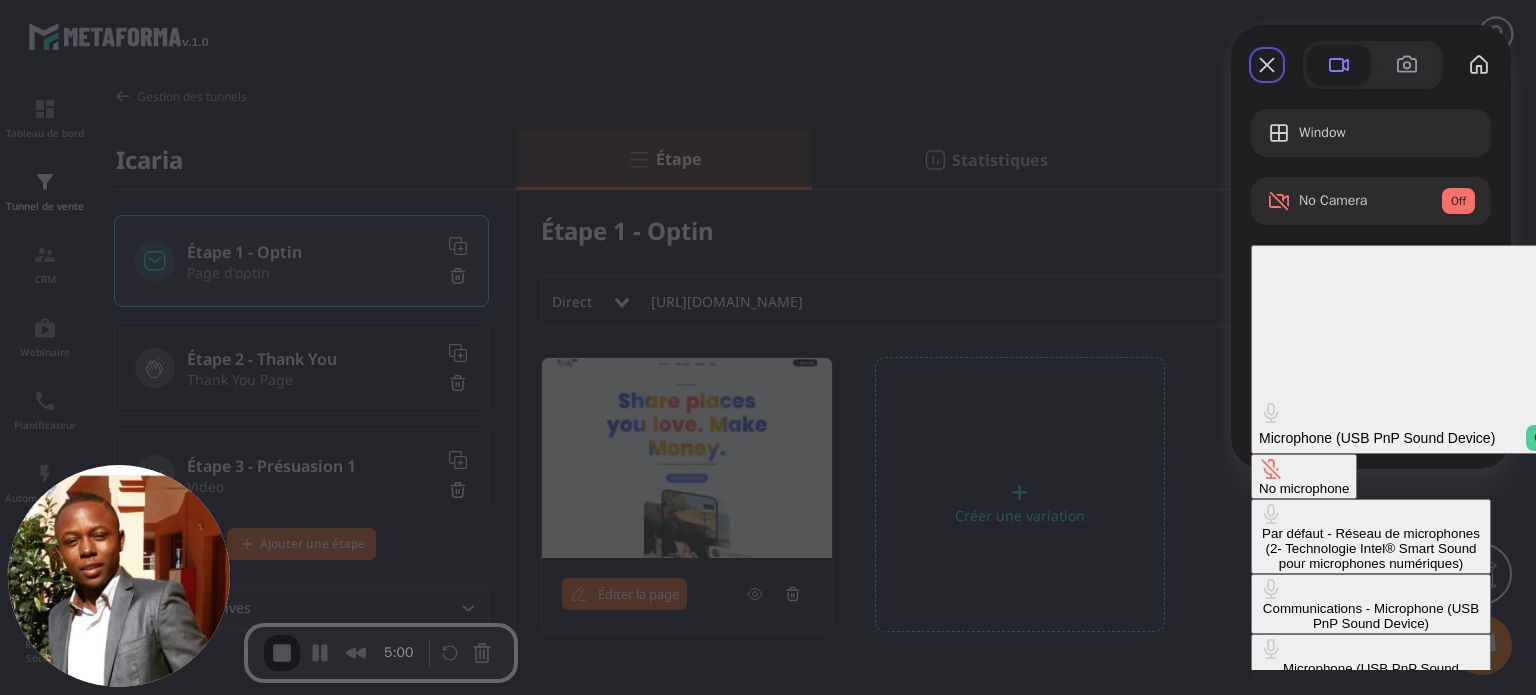 click on "No microphone" at bounding box center [1304, 488] 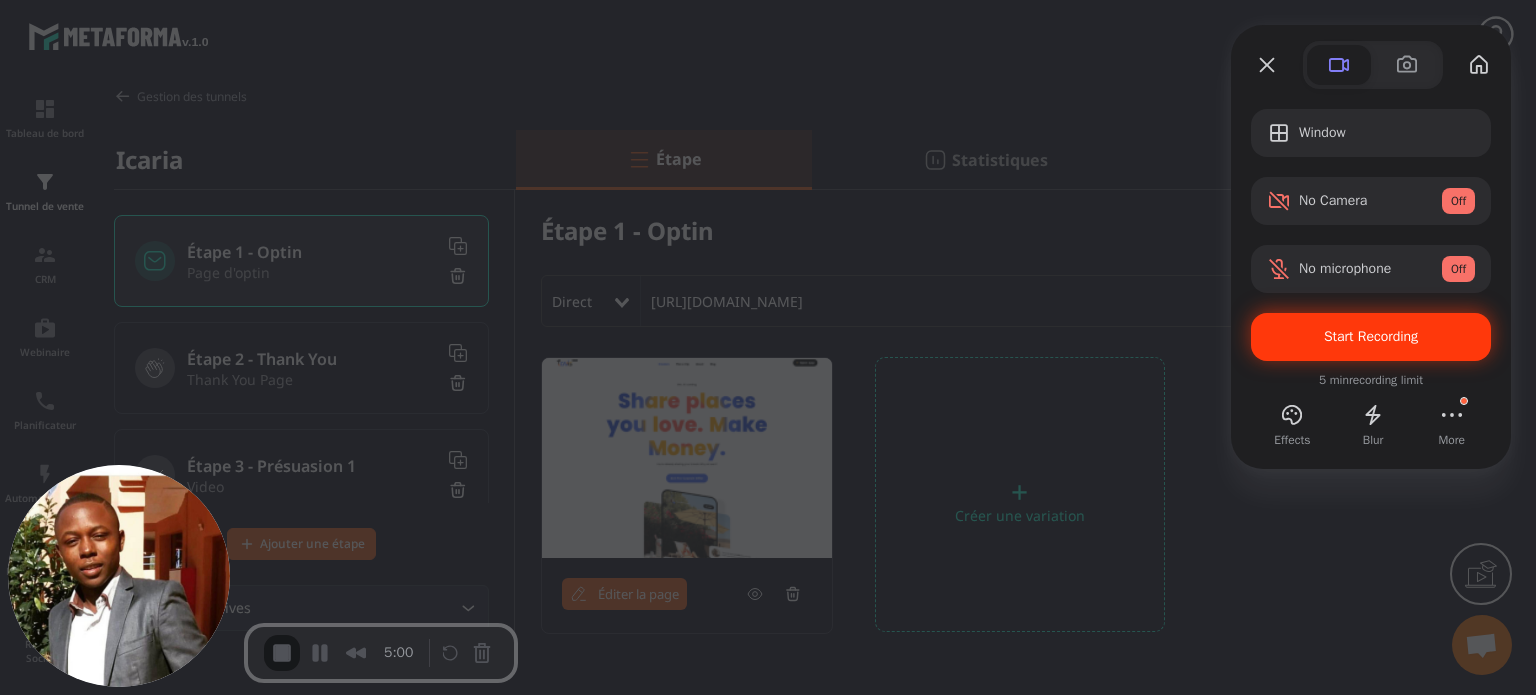 click on "Start Recording" at bounding box center (1371, 336) 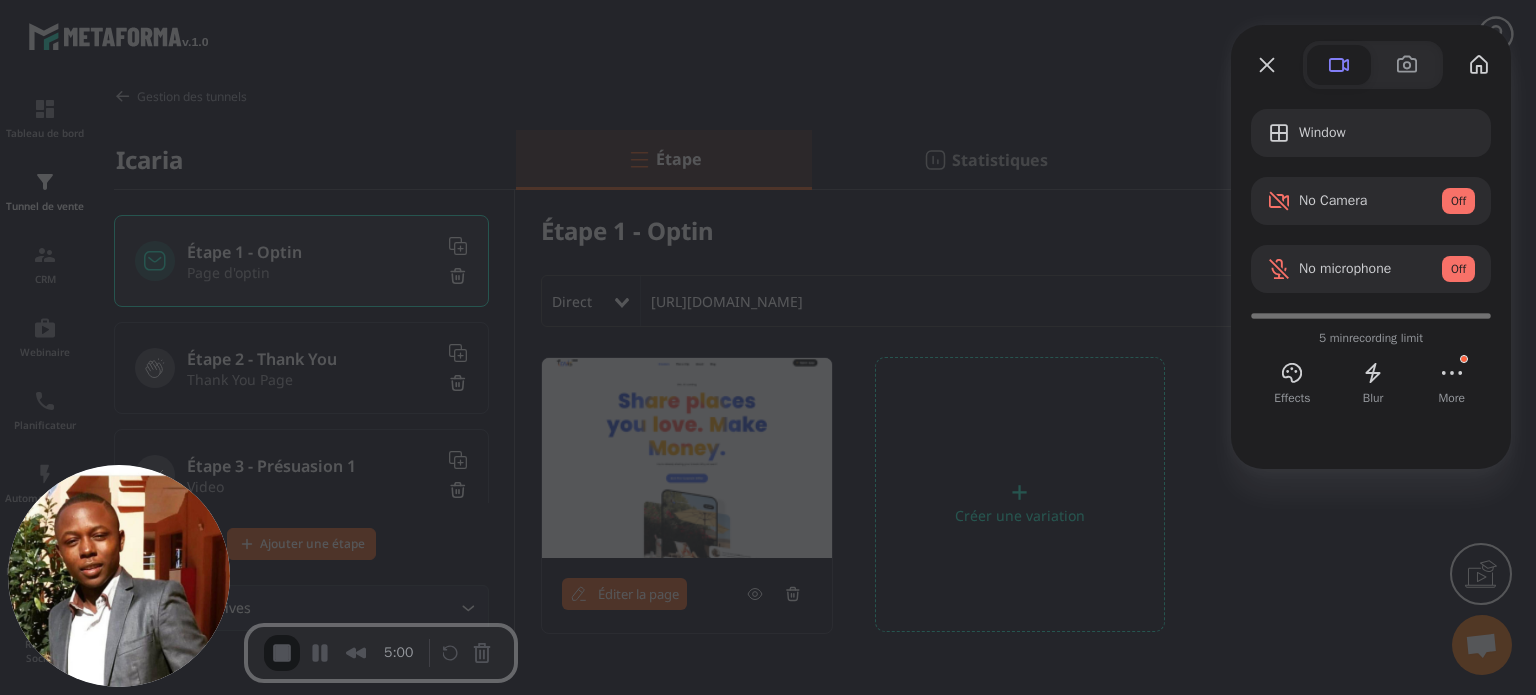 click on "Yes, proceed" at bounding box center (435, 1580) 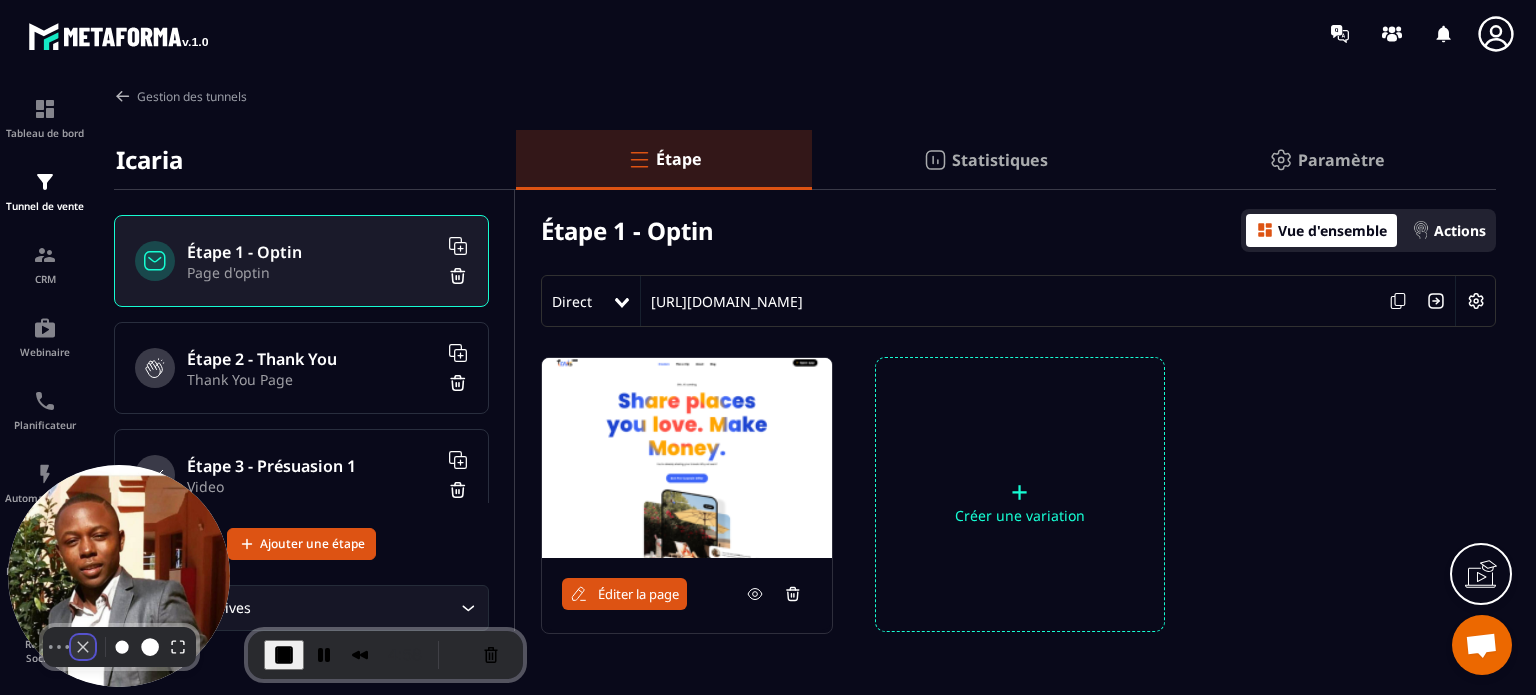 click at bounding box center (83, 647) 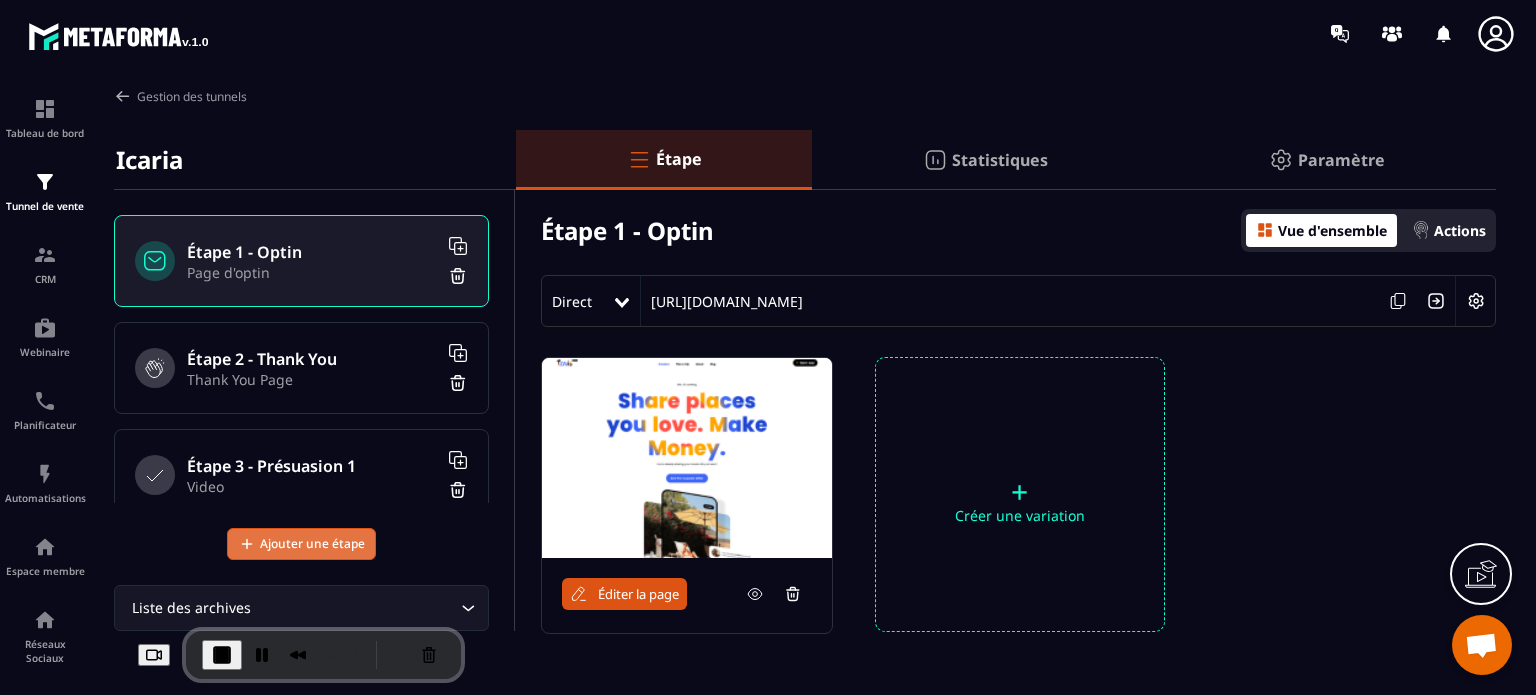 click on "Ajouter une étape" at bounding box center (312, 544) 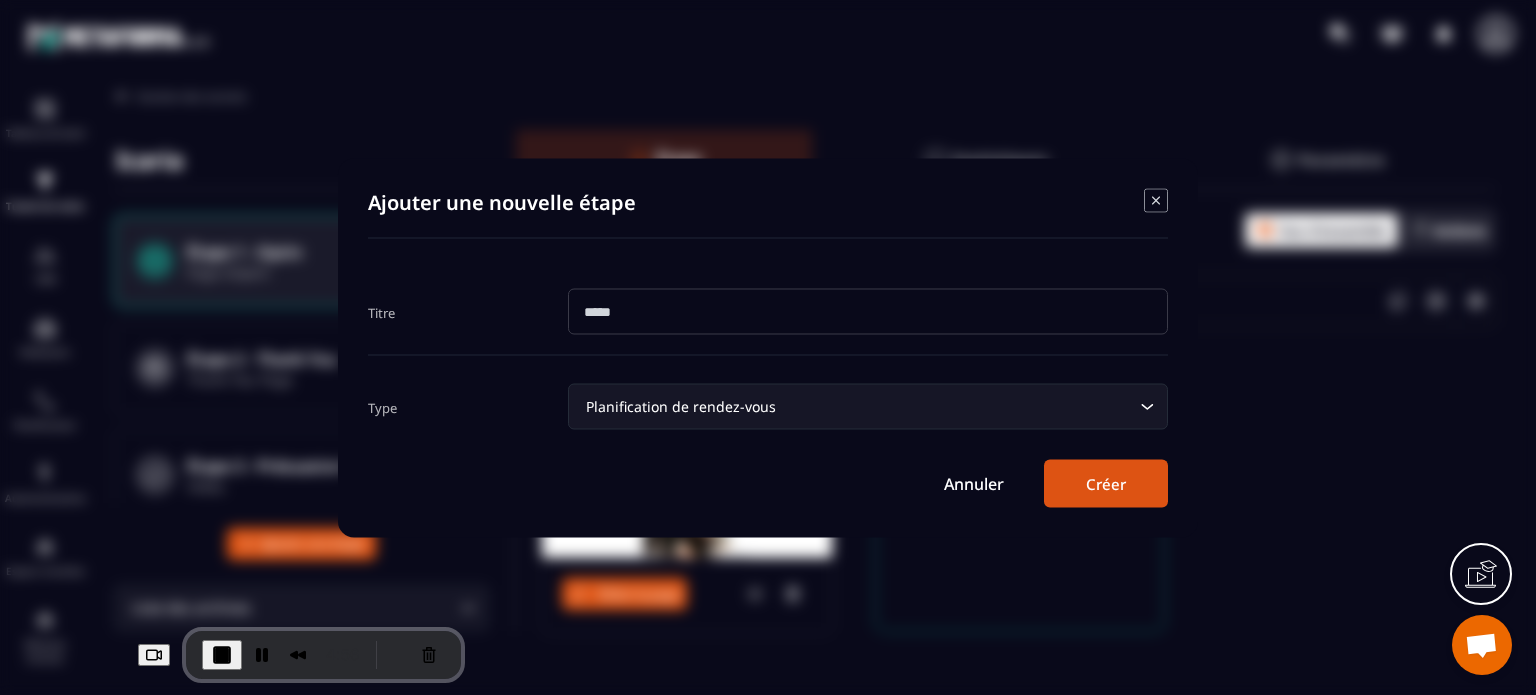 click at bounding box center (868, 311) 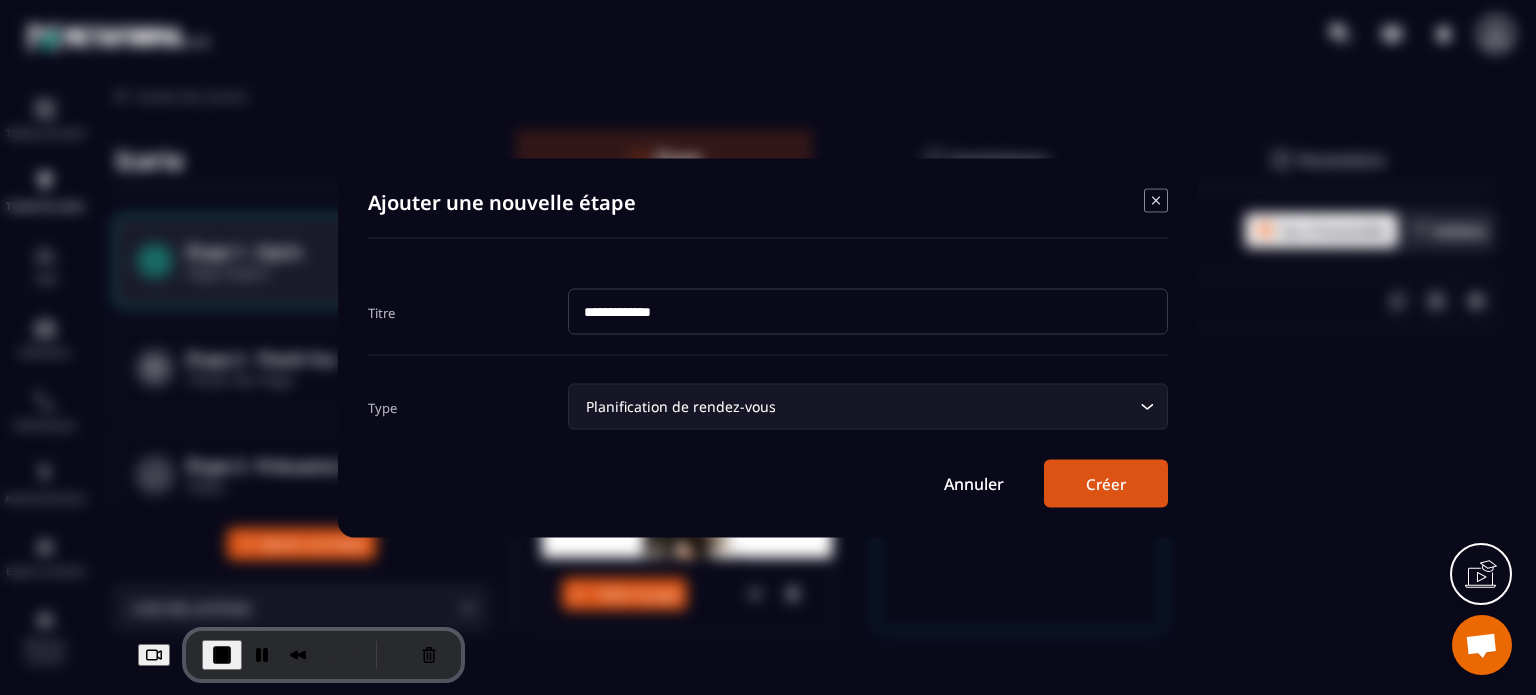 type on "**********" 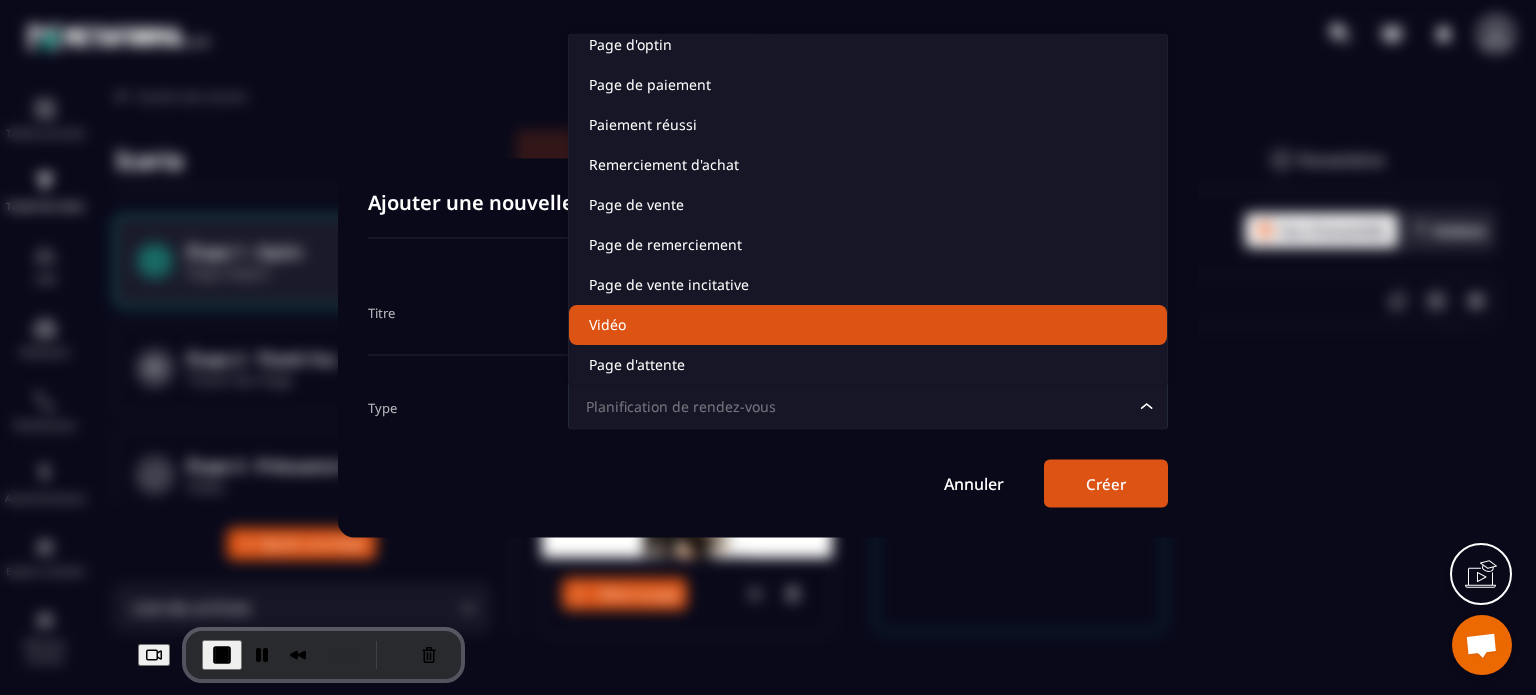 scroll, scrollTop: 135, scrollLeft: 0, axis: vertical 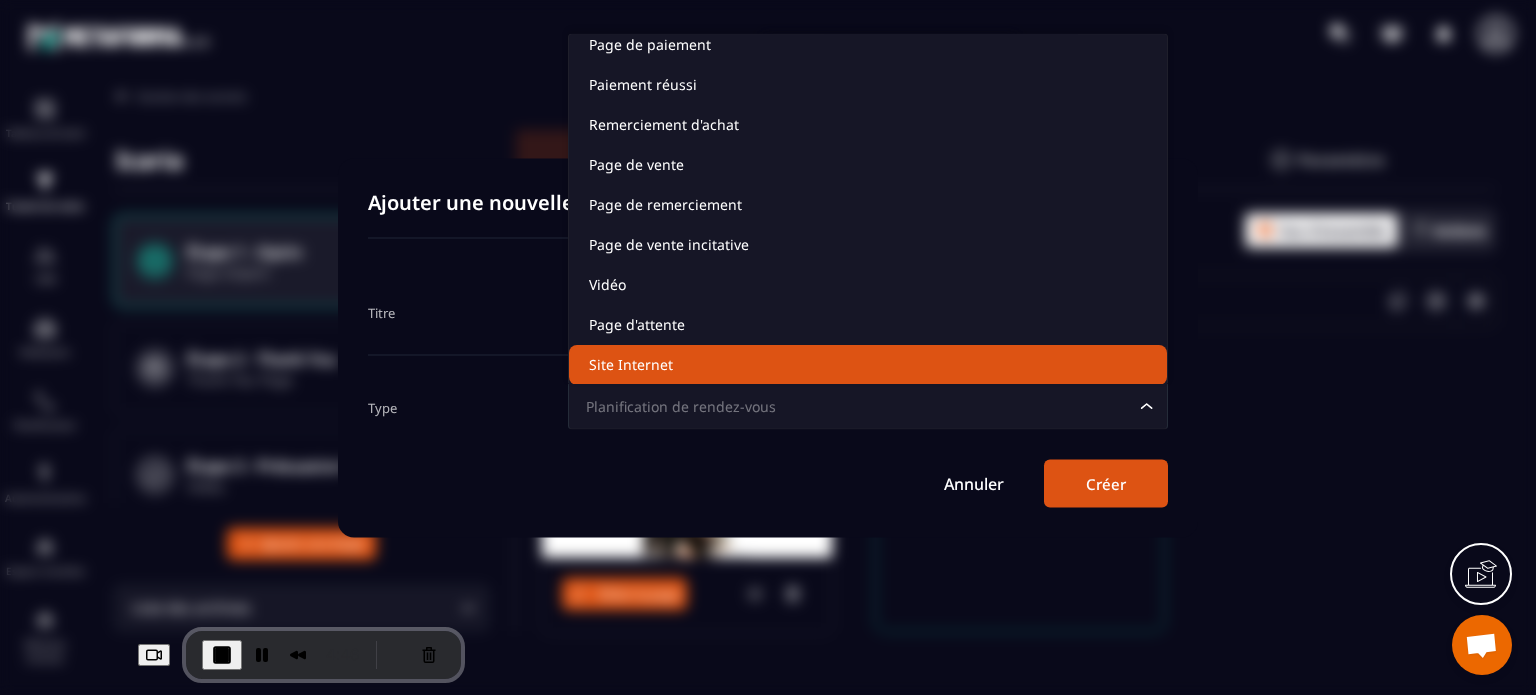 click on "Site Internet" 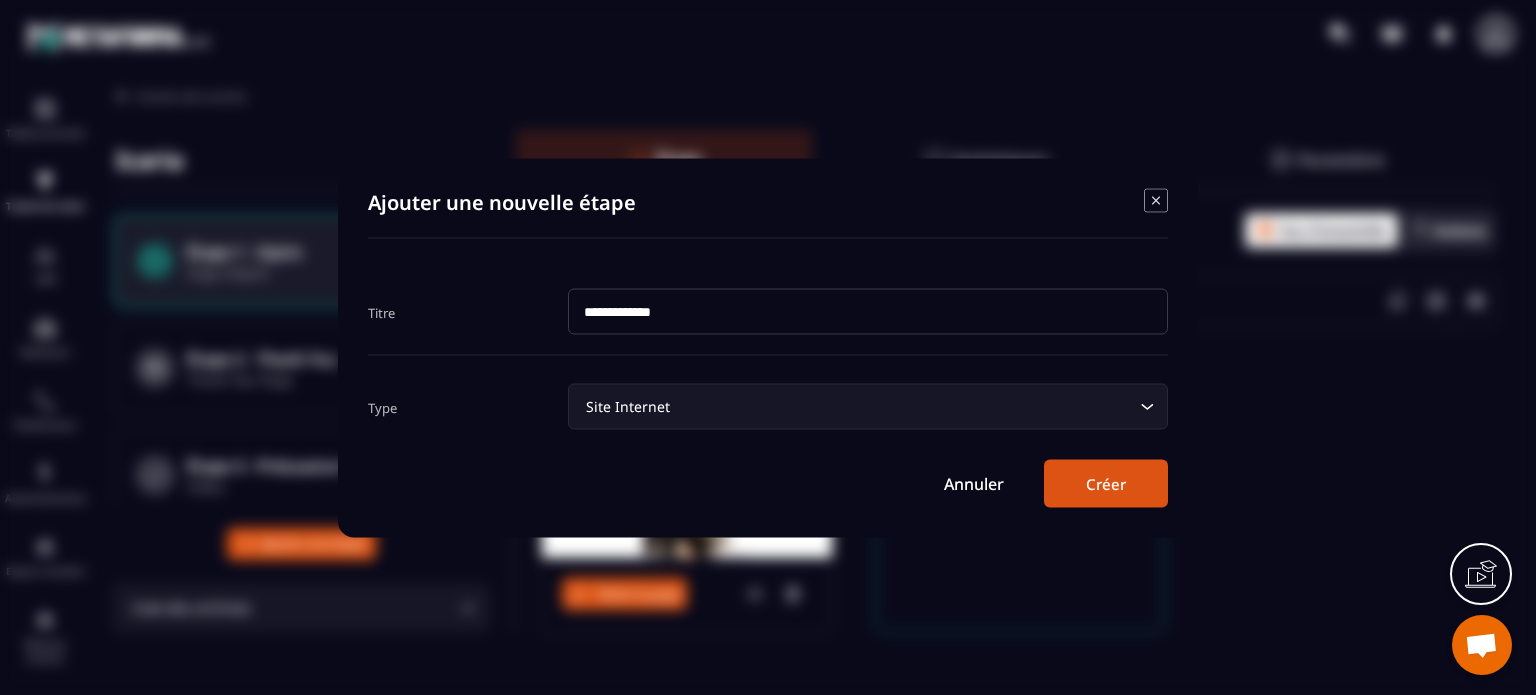 click 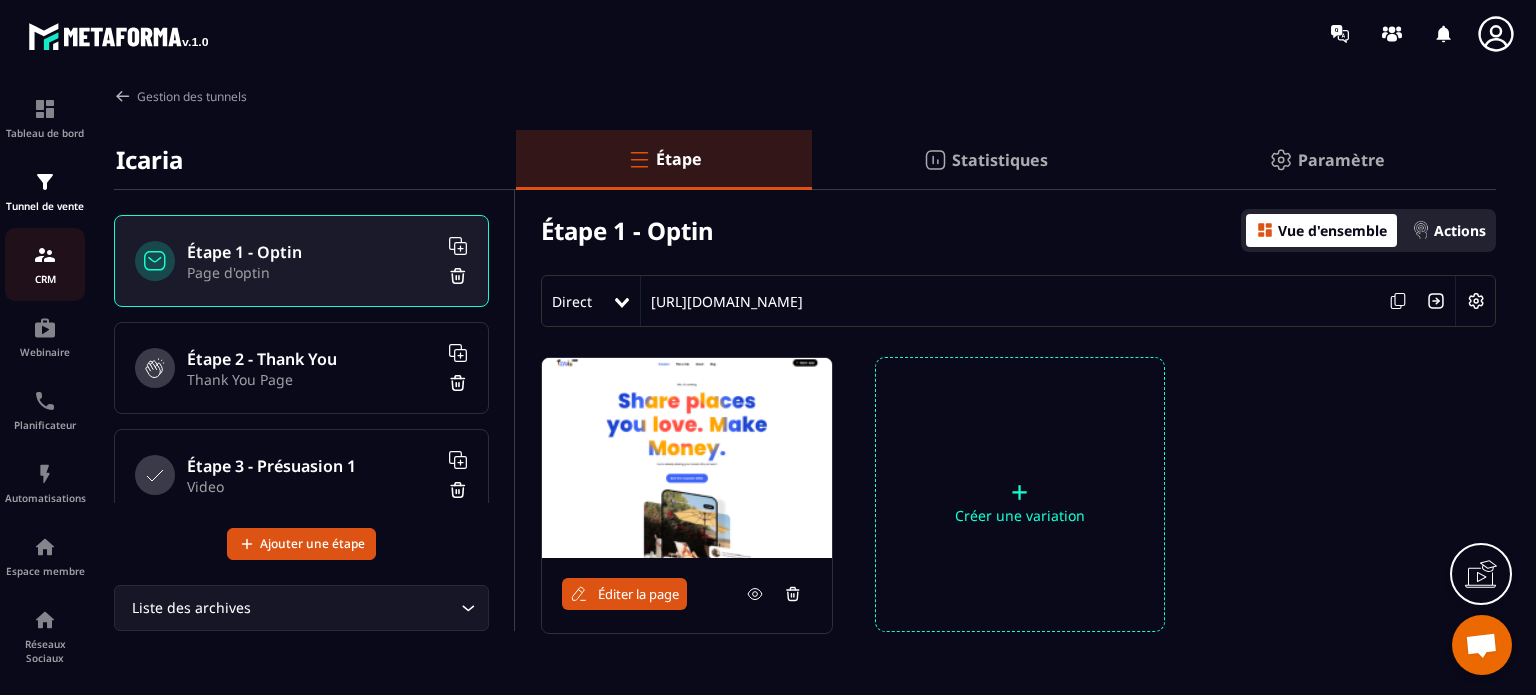 click on "CRM" at bounding box center [45, 279] 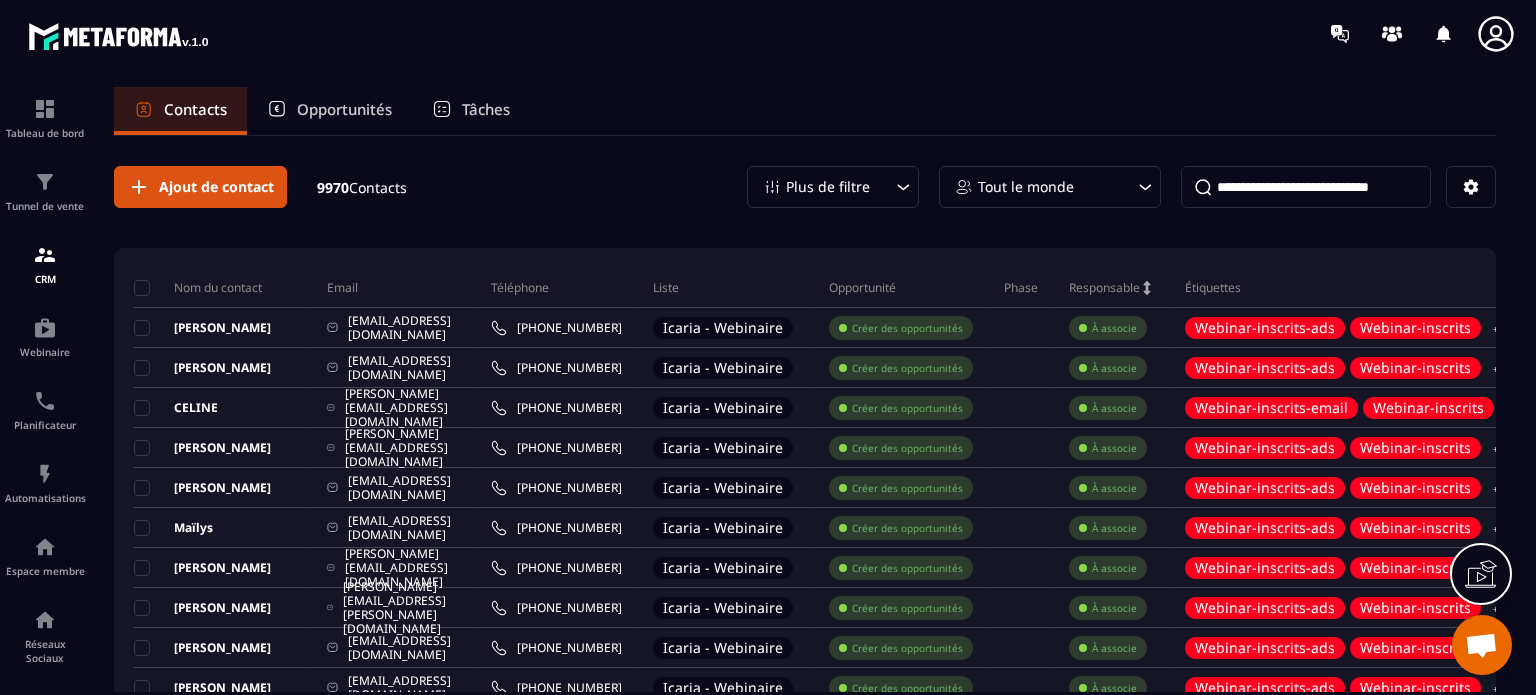 click on "Tâches" at bounding box center (486, 109) 